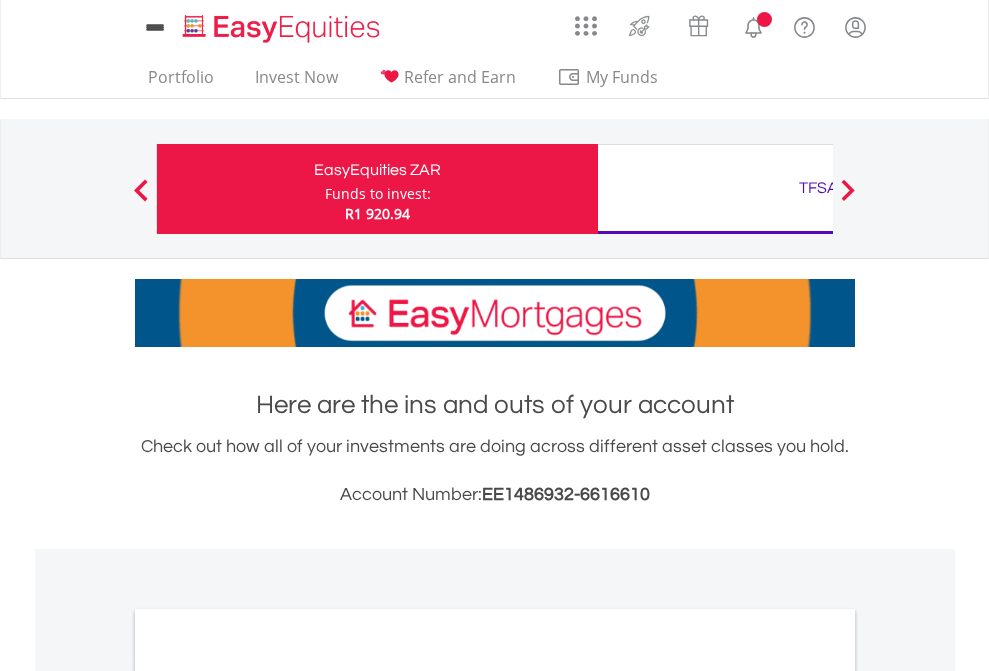 scroll, scrollTop: 0, scrollLeft: 0, axis: both 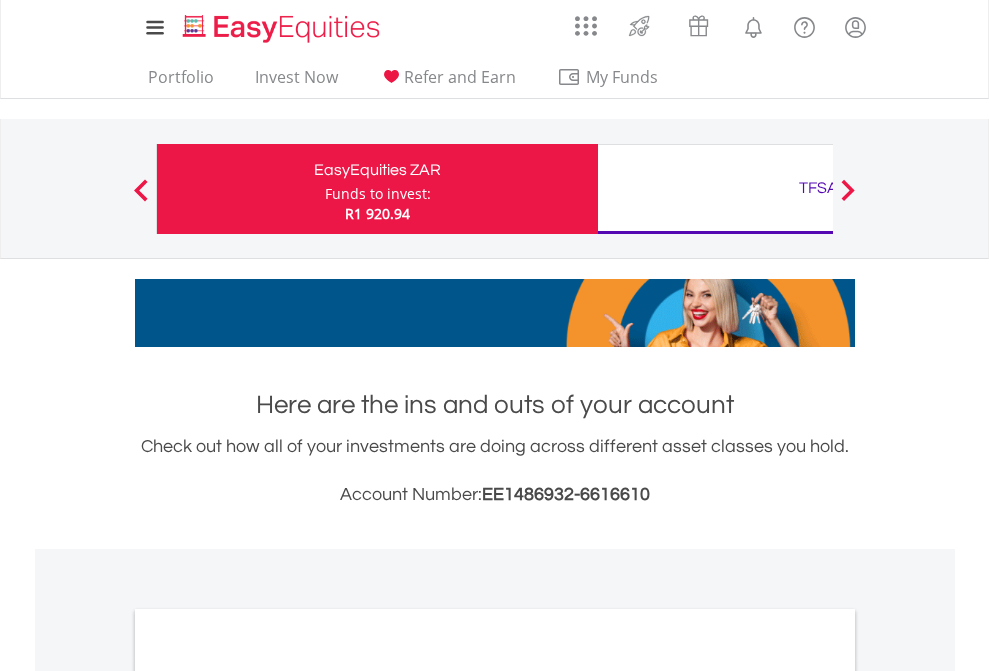 click on "Funds to invest:" at bounding box center (378, 194) 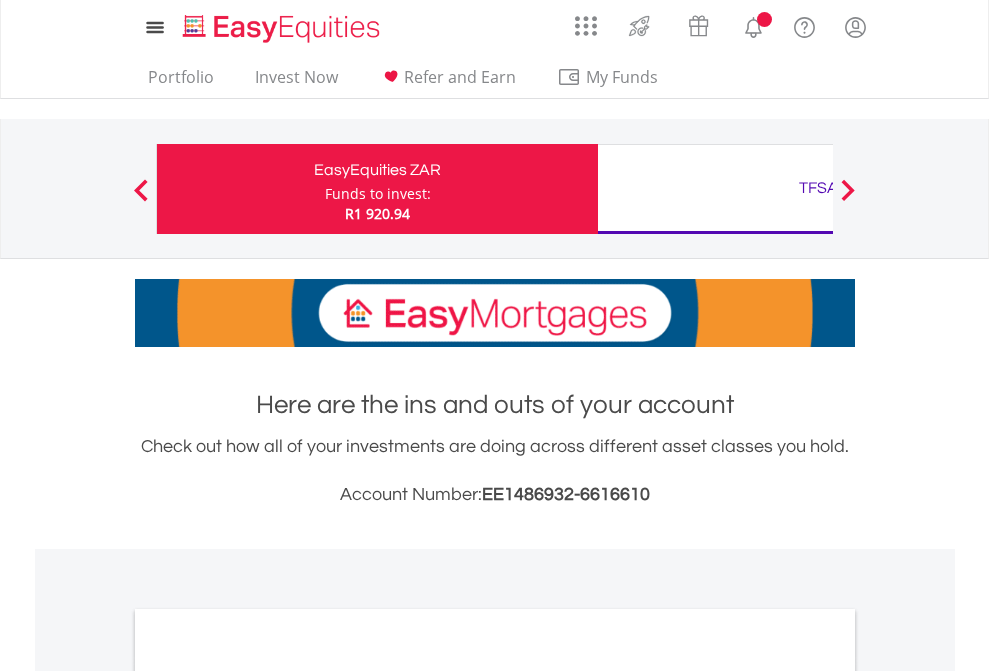 scroll, scrollTop: 0, scrollLeft: 0, axis: both 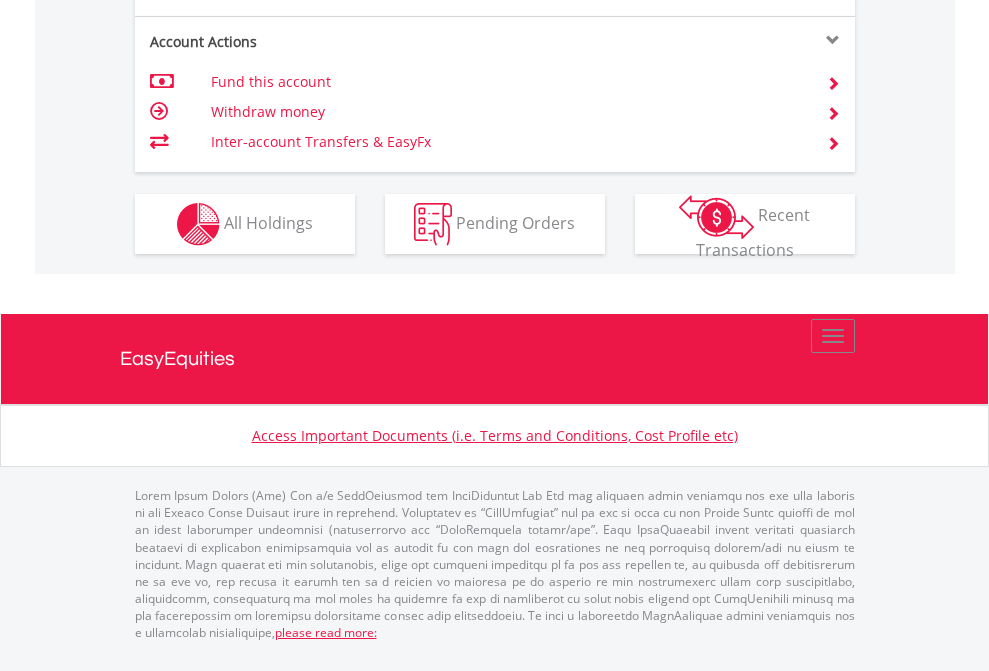 click on "Investment types" at bounding box center [706, -337] 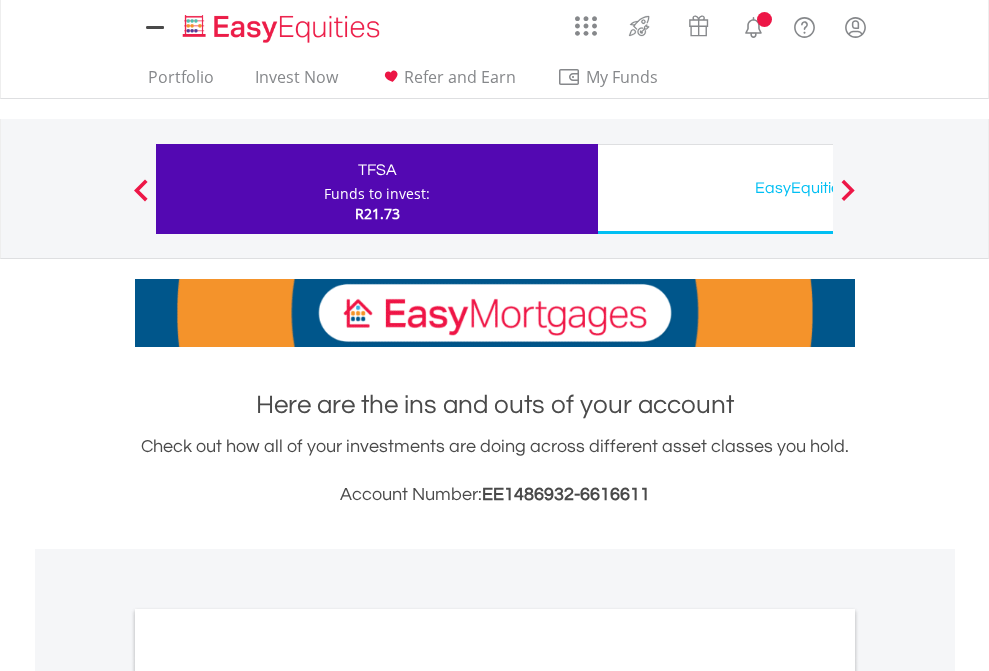 scroll, scrollTop: 0, scrollLeft: 0, axis: both 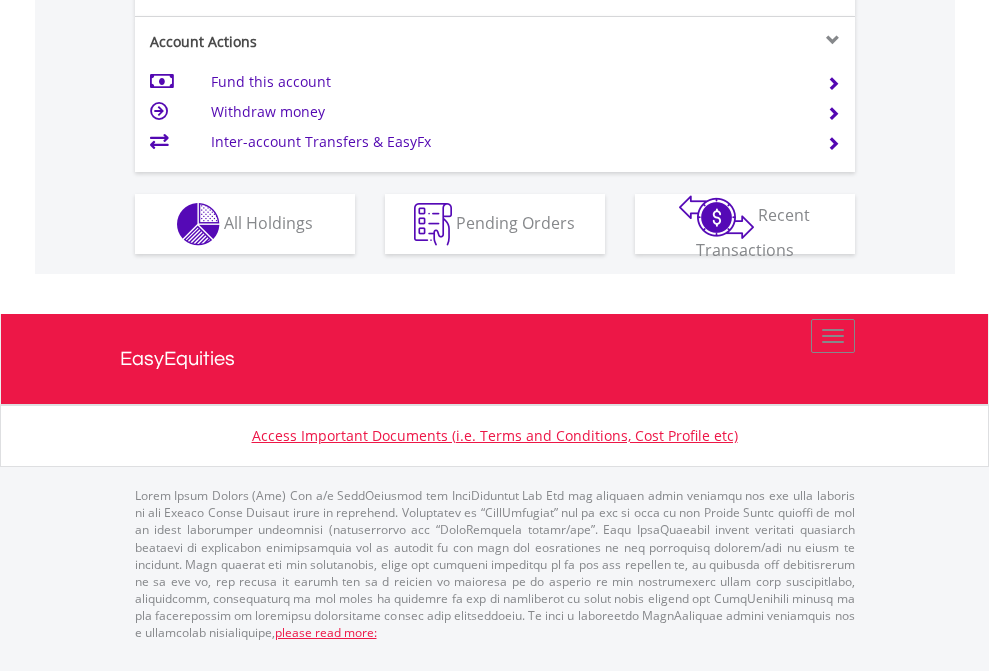 click on "Investment types" at bounding box center (706, -337) 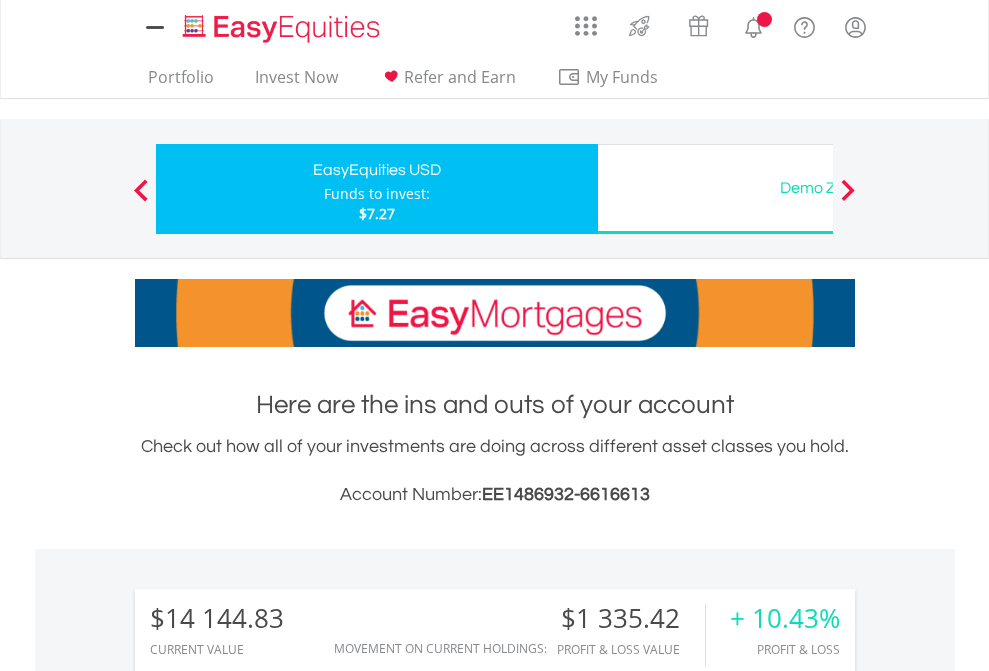 scroll, scrollTop: 0, scrollLeft: 0, axis: both 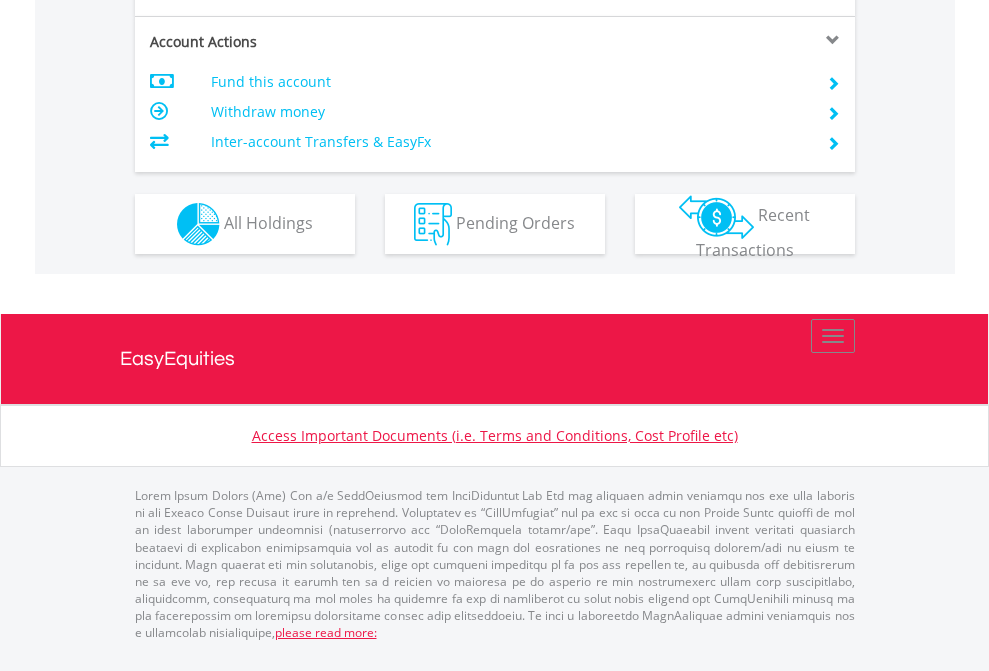 click on "Investment types" at bounding box center [706, -337] 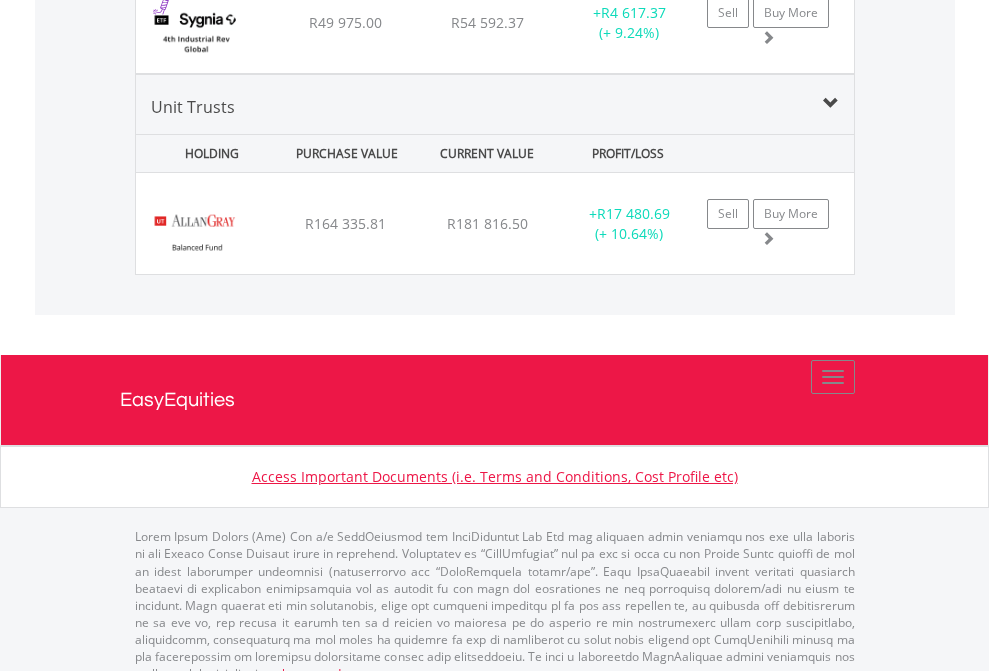 click on "TFSA" at bounding box center [818, -1745] 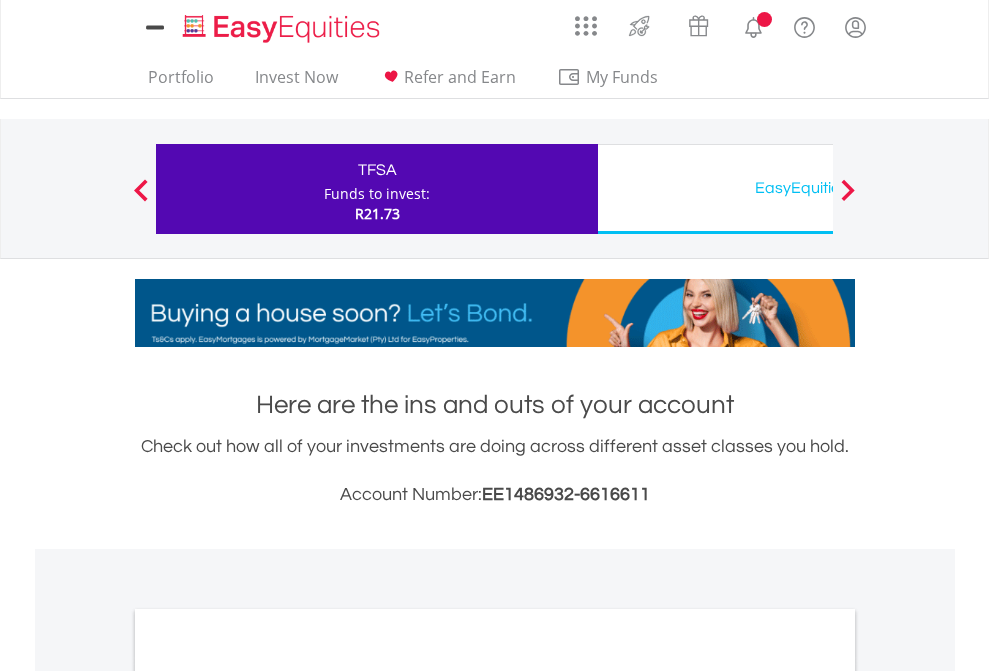 scroll, scrollTop: 1202, scrollLeft: 0, axis: vertical 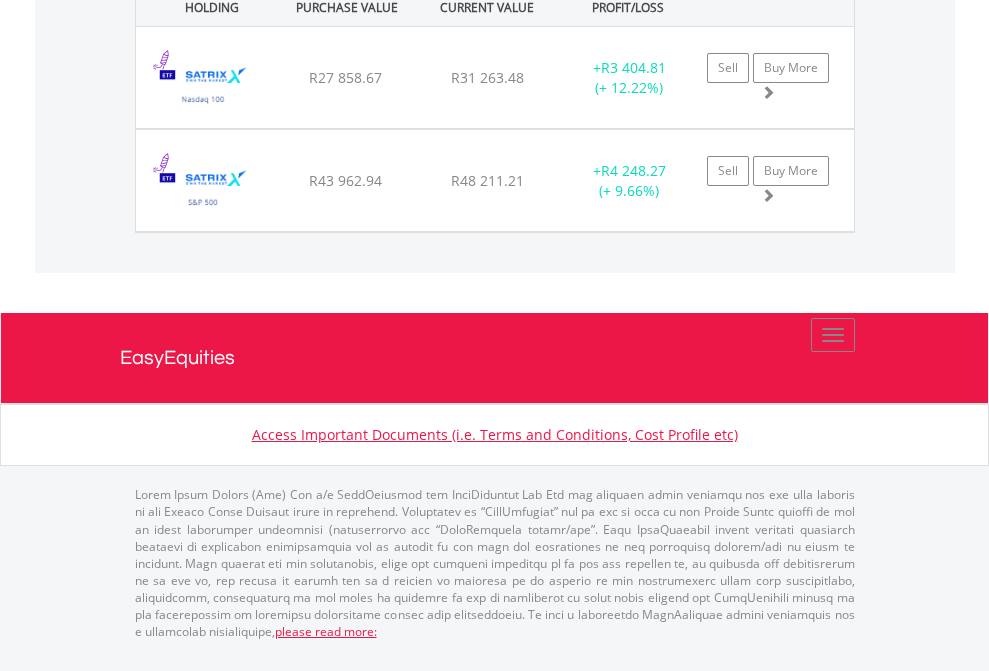 click on "EasyEquities USD" at bounding box center [818, -1442] 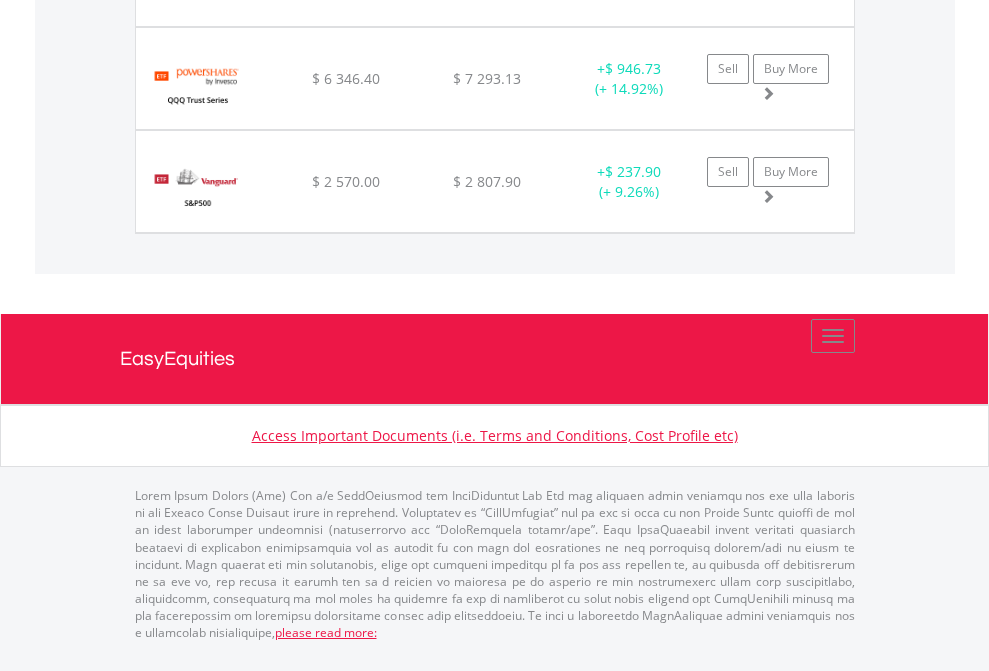 scroll, scrollTop: 2265, scrollLeft: 0, axis: vertical 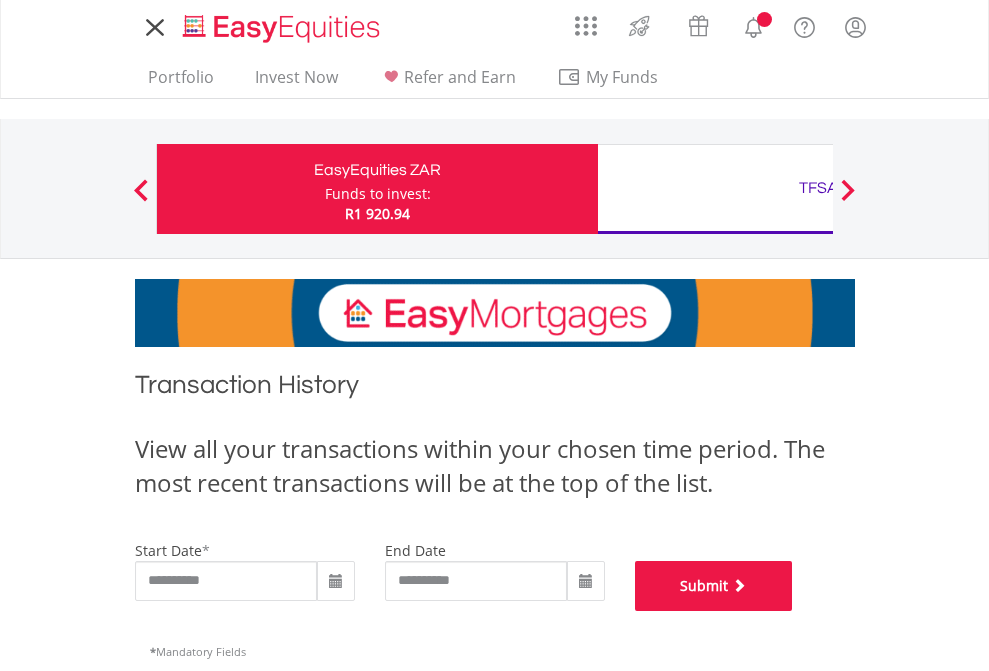 click on "Submit" at bounding box center (714, 586) 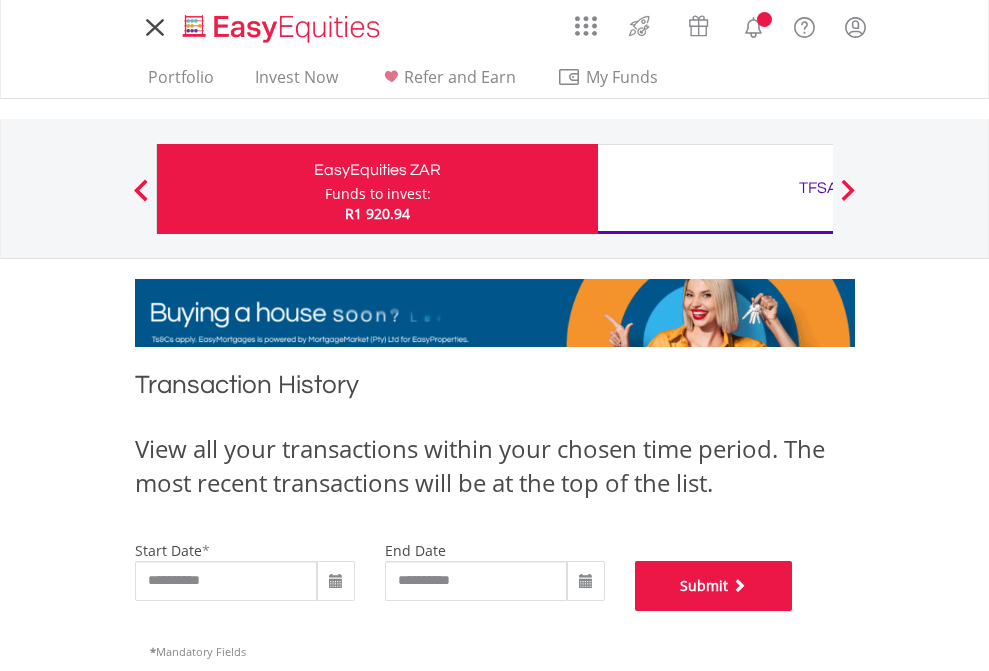 scroll, scrollTop: 811, scrollLeft: 0, axis: vertical 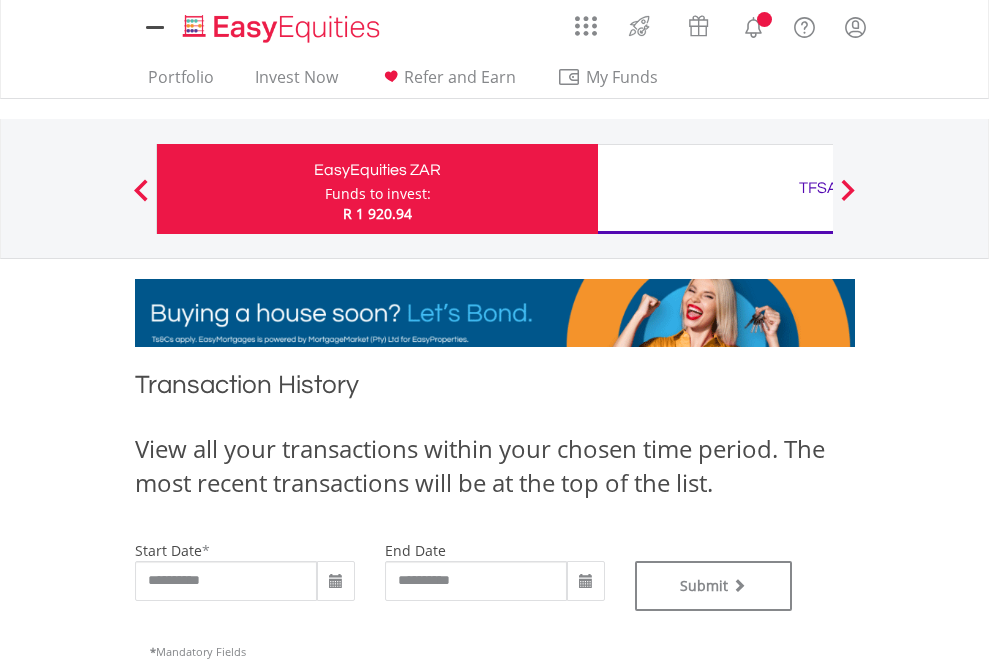 click on "TFSA" at bounding box center (818, 188) 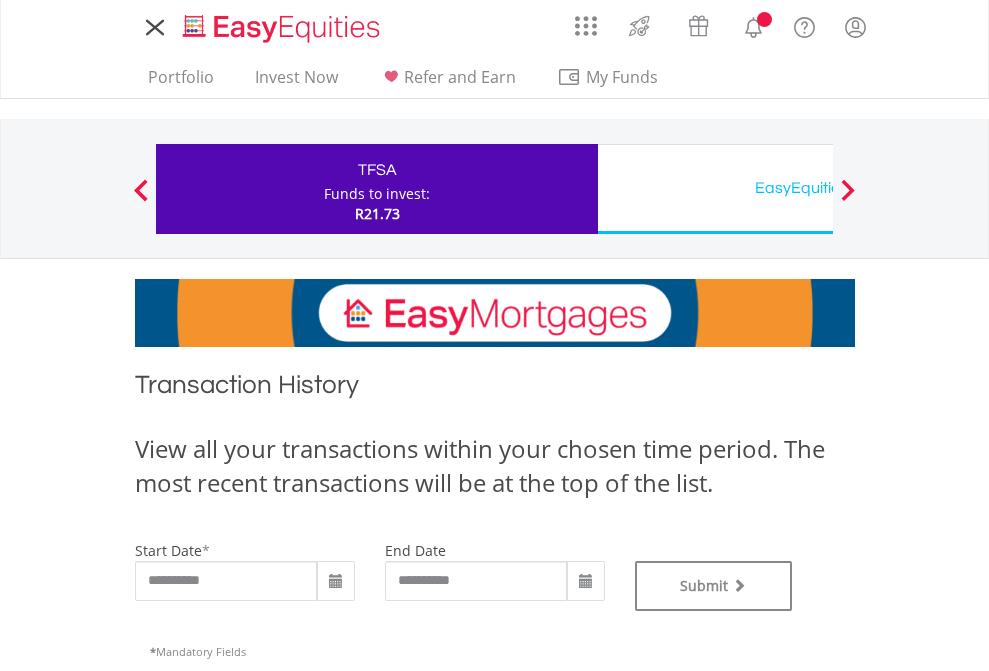 scroll, scrollTop: 0, scrollLeft: 0, axis: both 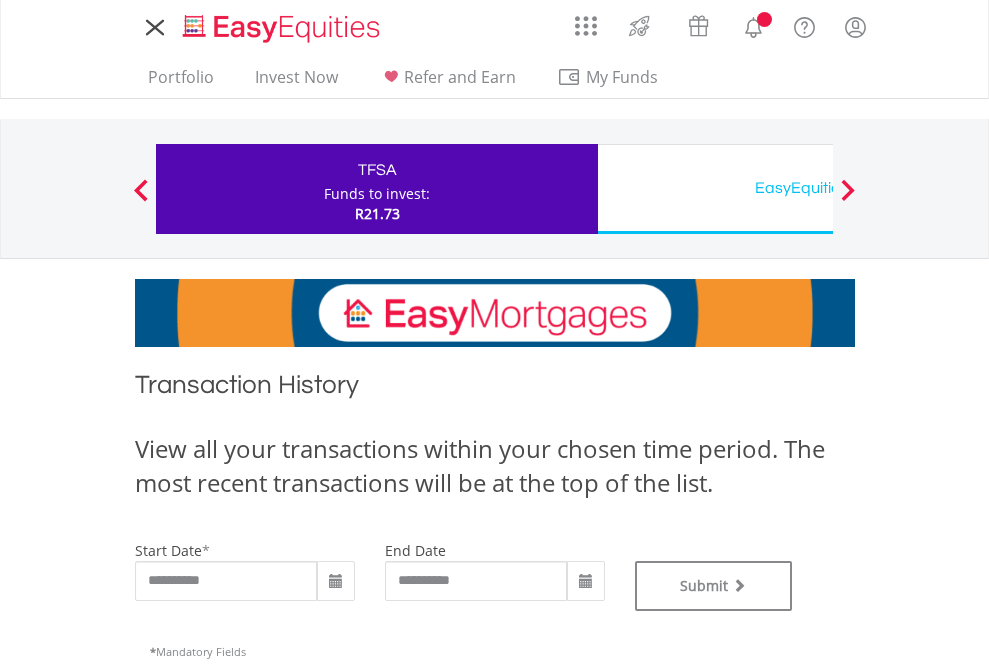 type on "**********" 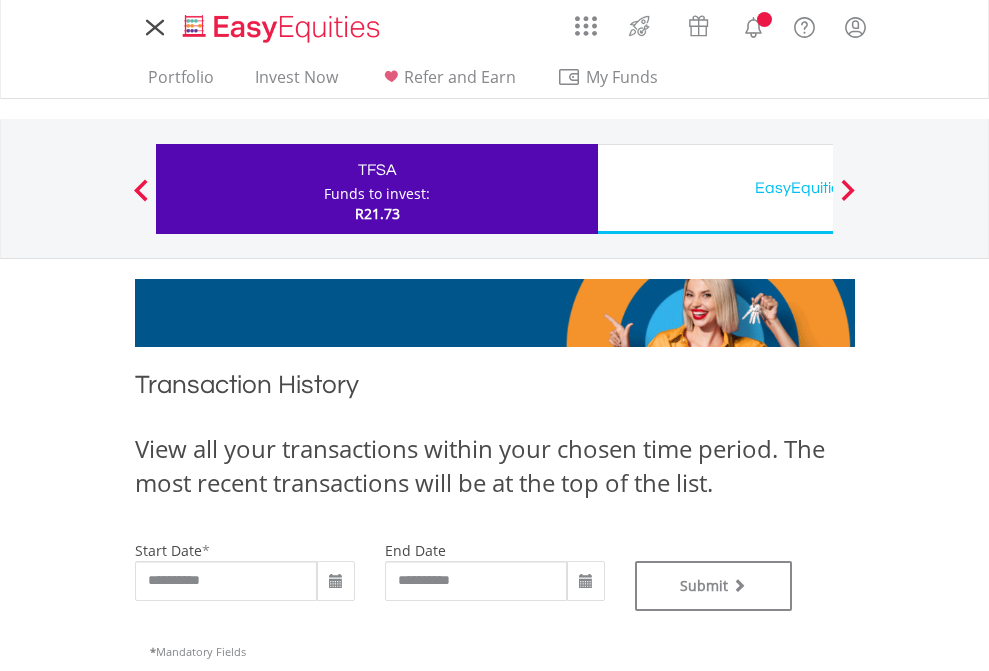 type on "**********" 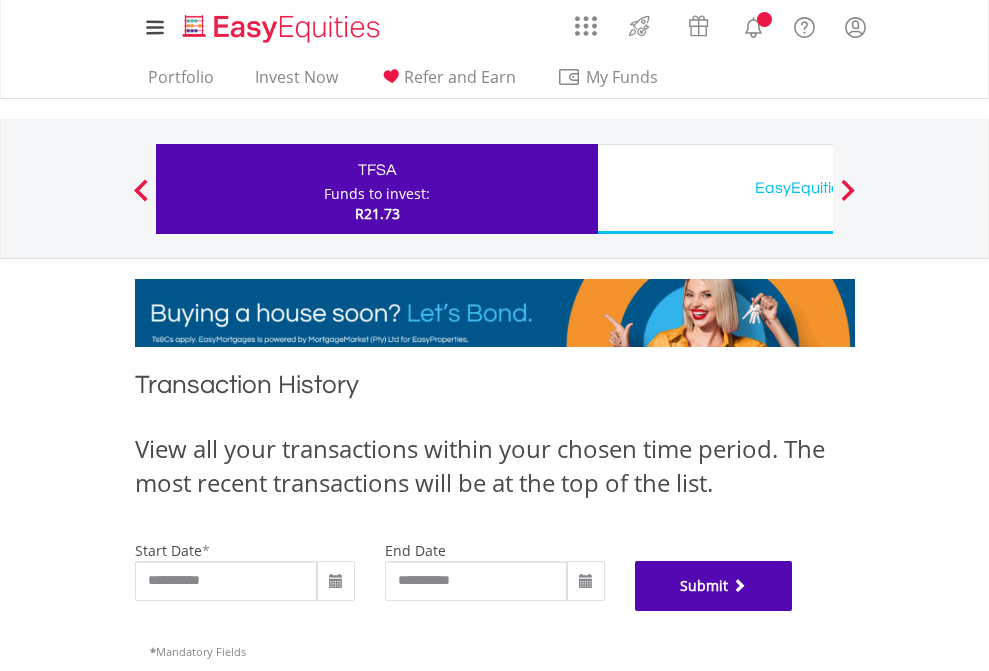 click on "Submit" at bounding box center [714, 586] 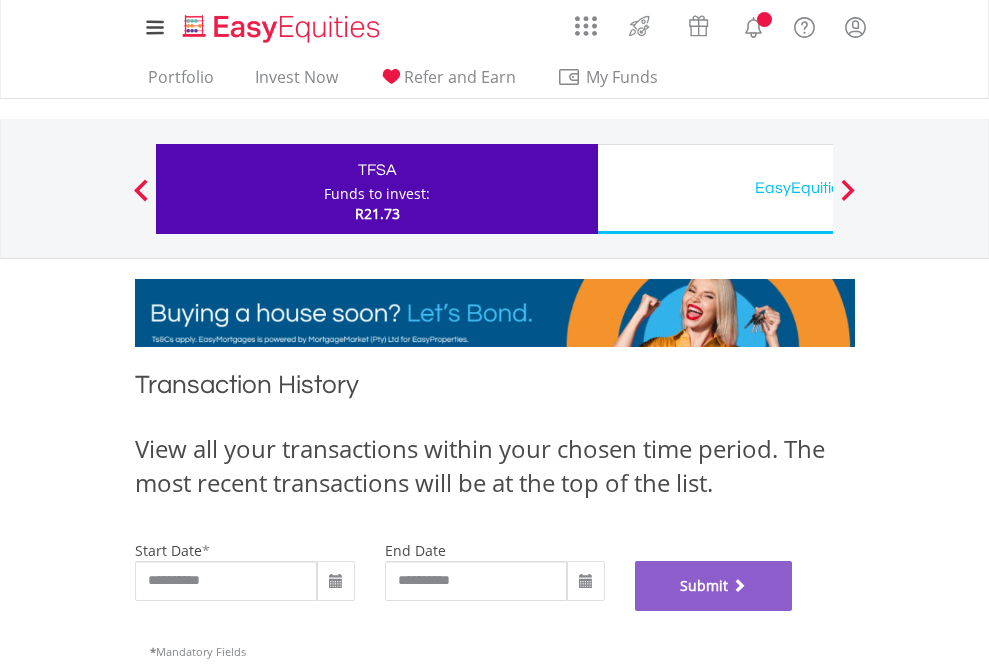 scroll, scrollTop: 811, scrollLeft: 0, axis: vertical 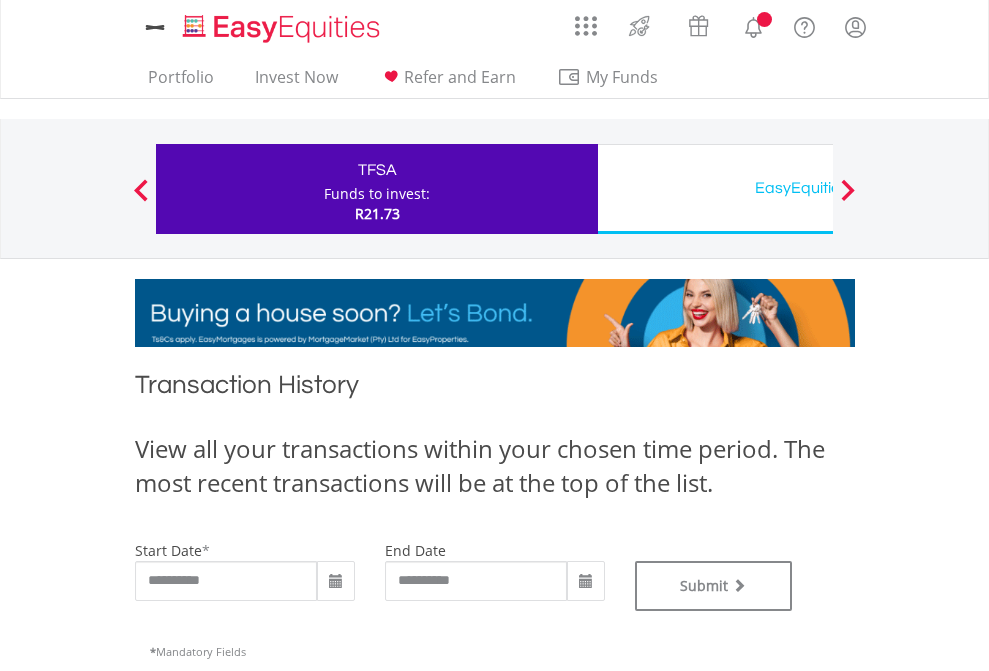 click on "EasyEquities USD" at bounding box center (818, 188) 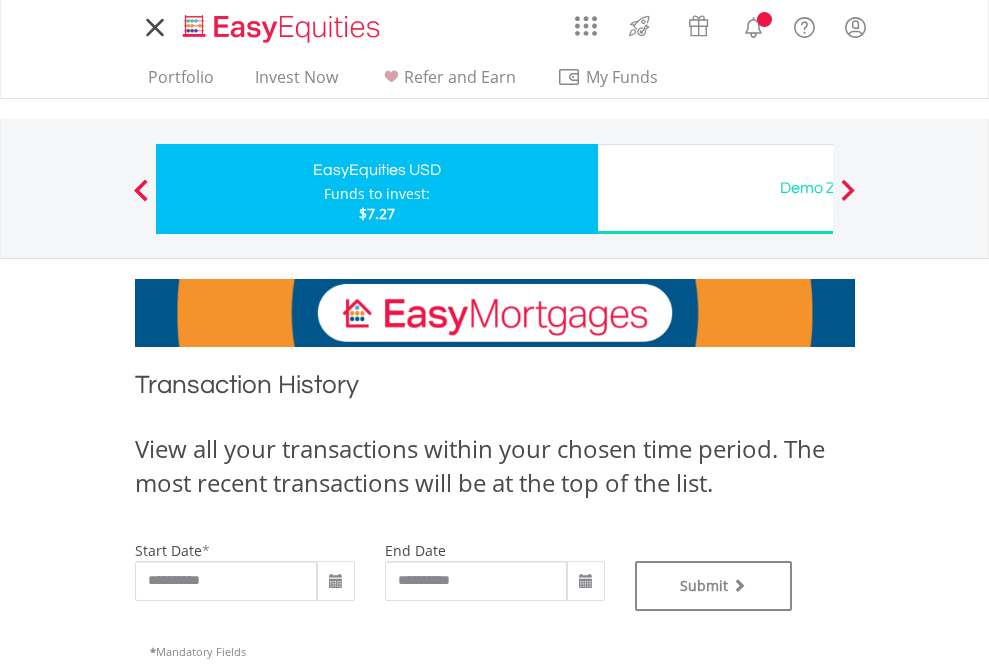 scroll, scrollTop: 0, scrollLeft: 0, axis: both 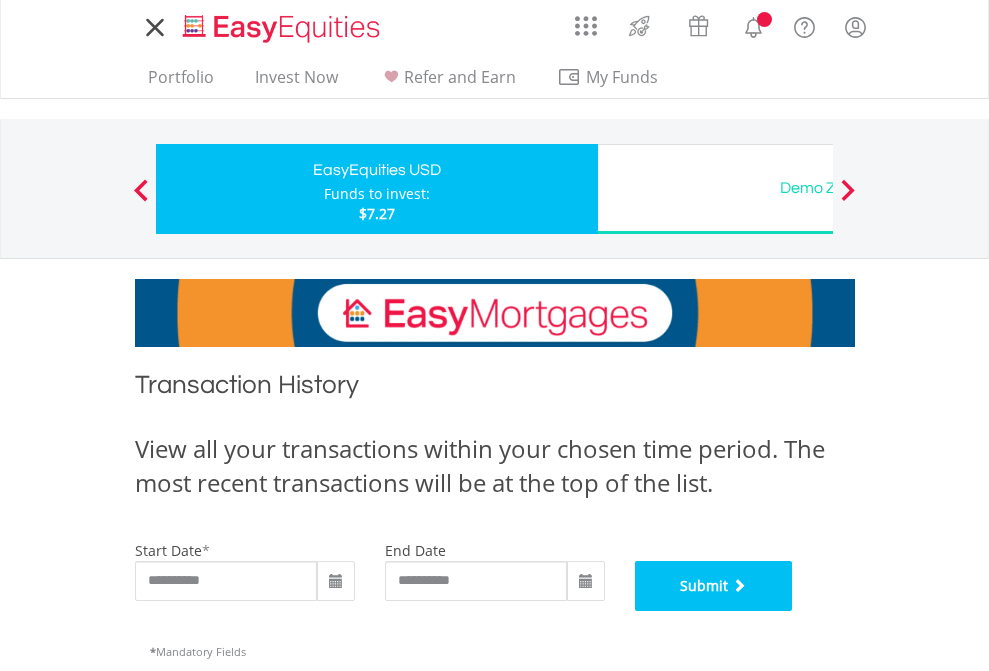 click on "Submit" at bounding box center (714, 586) 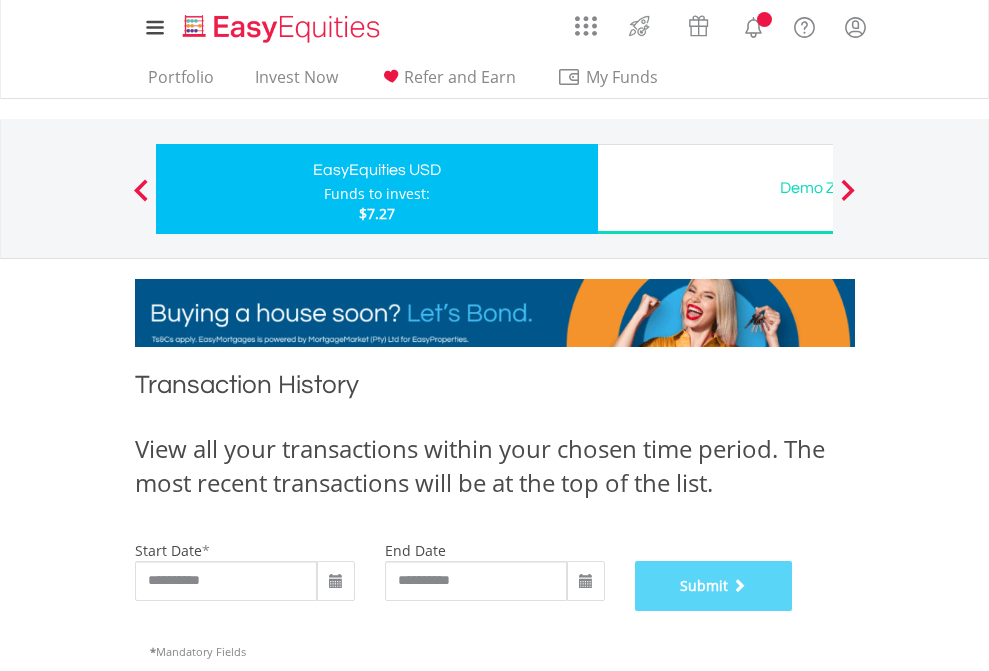 scroll, scrollTop: 811, scrollLeft: 0, axis: vertical 